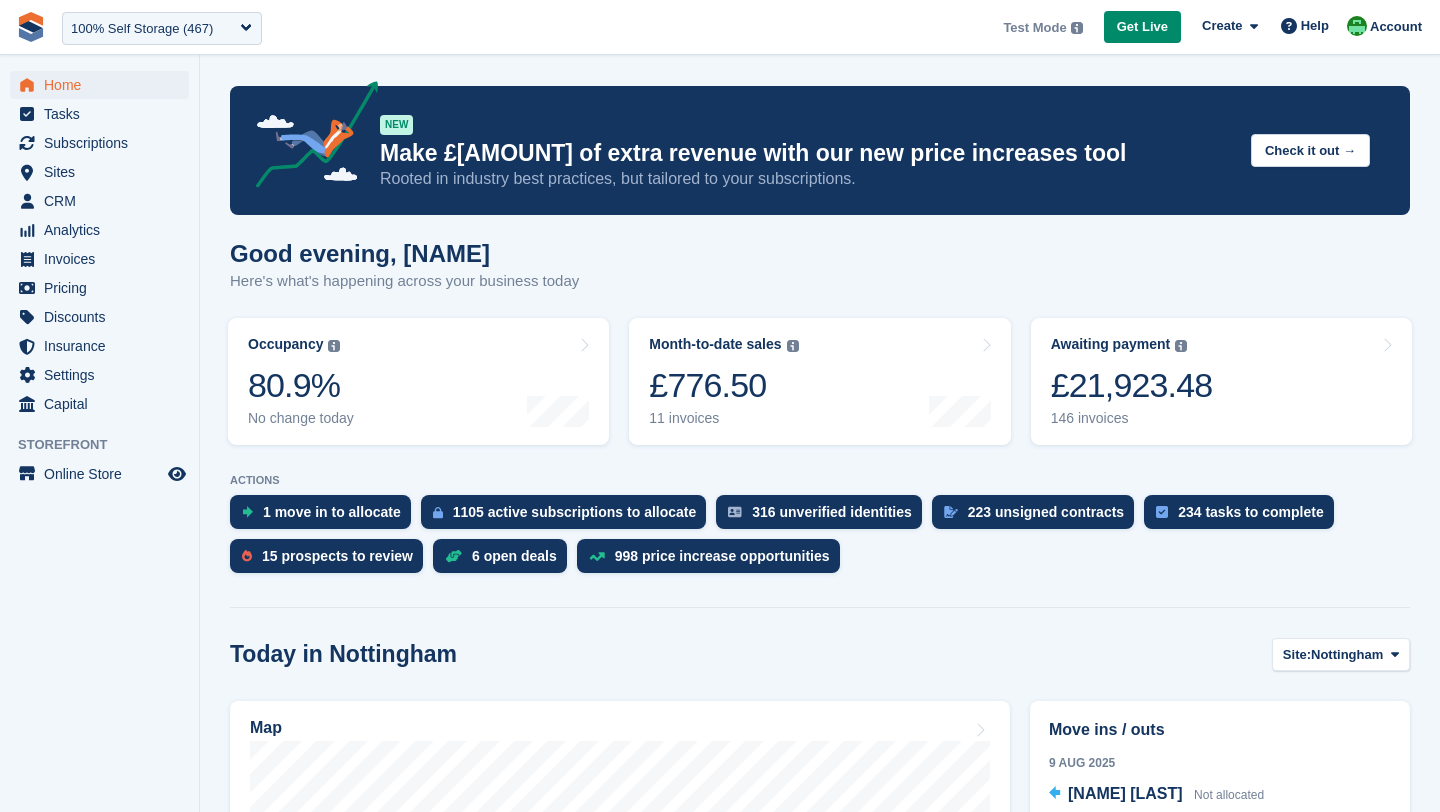 scroll, scrollTop: 0, scrollLeft: 0, axis: both 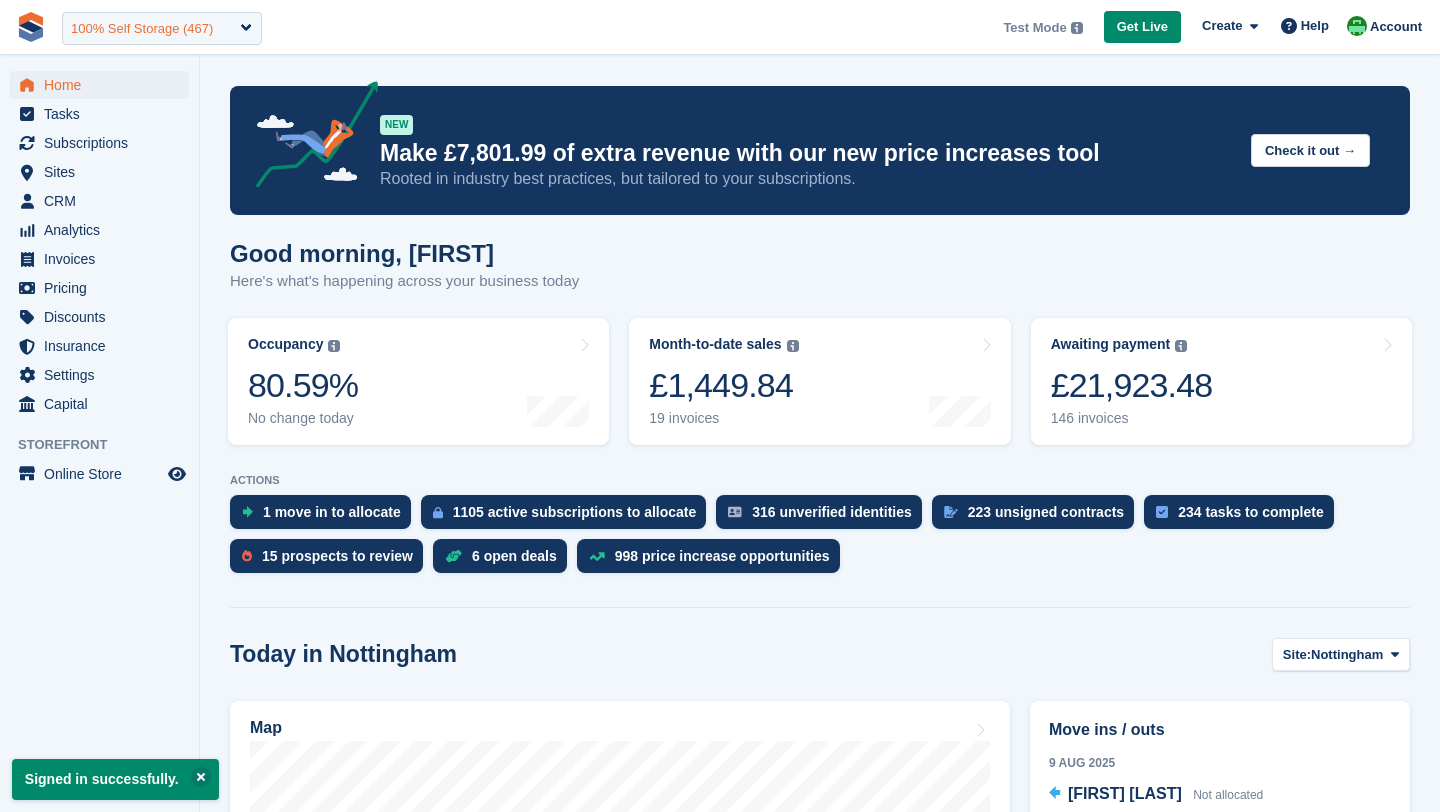 click on "100% Self Storage (467)" at bounding box center (142, 29) 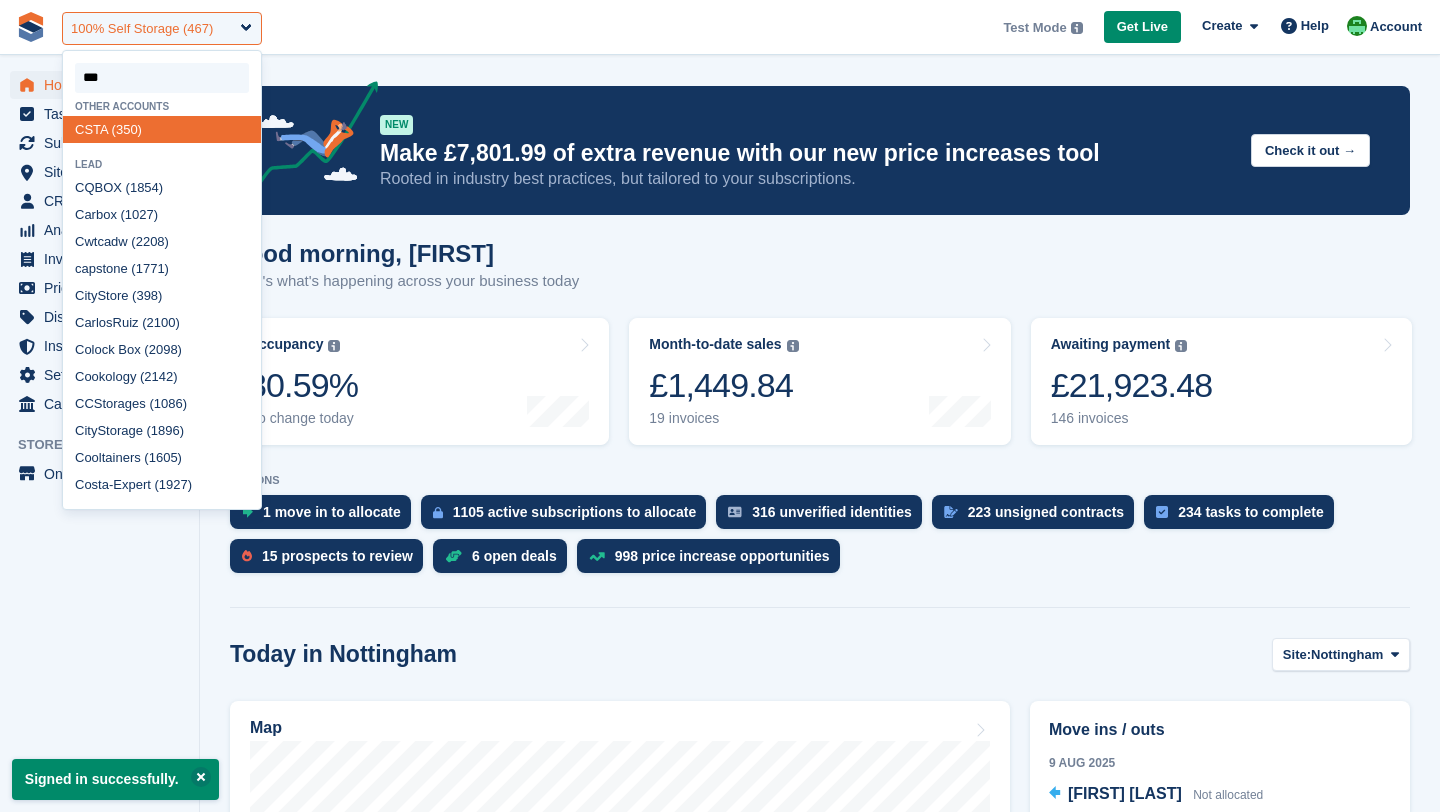 type on "****" 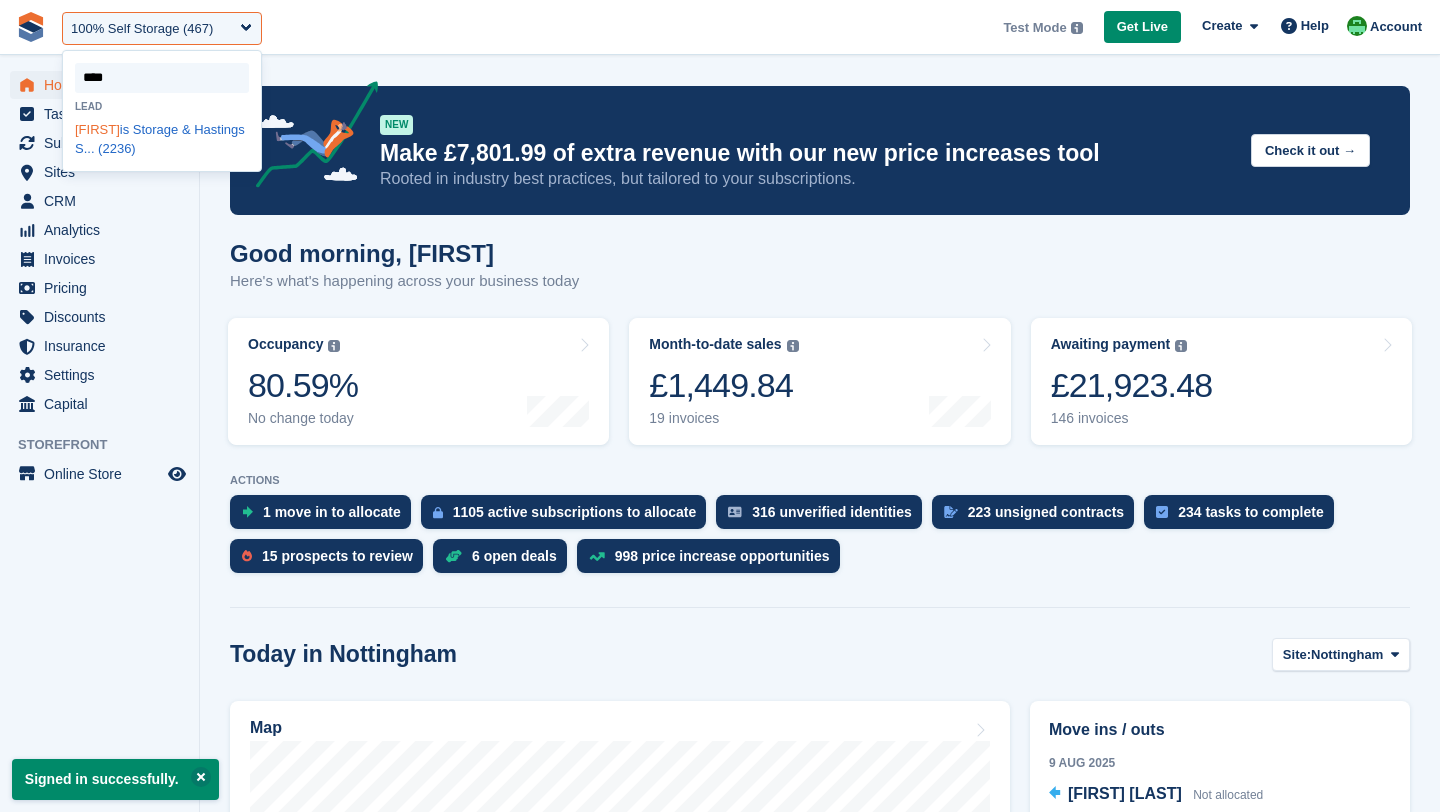click on "Curt is Storage & Hastings S... (2236)" at bounding box center [162, 139] 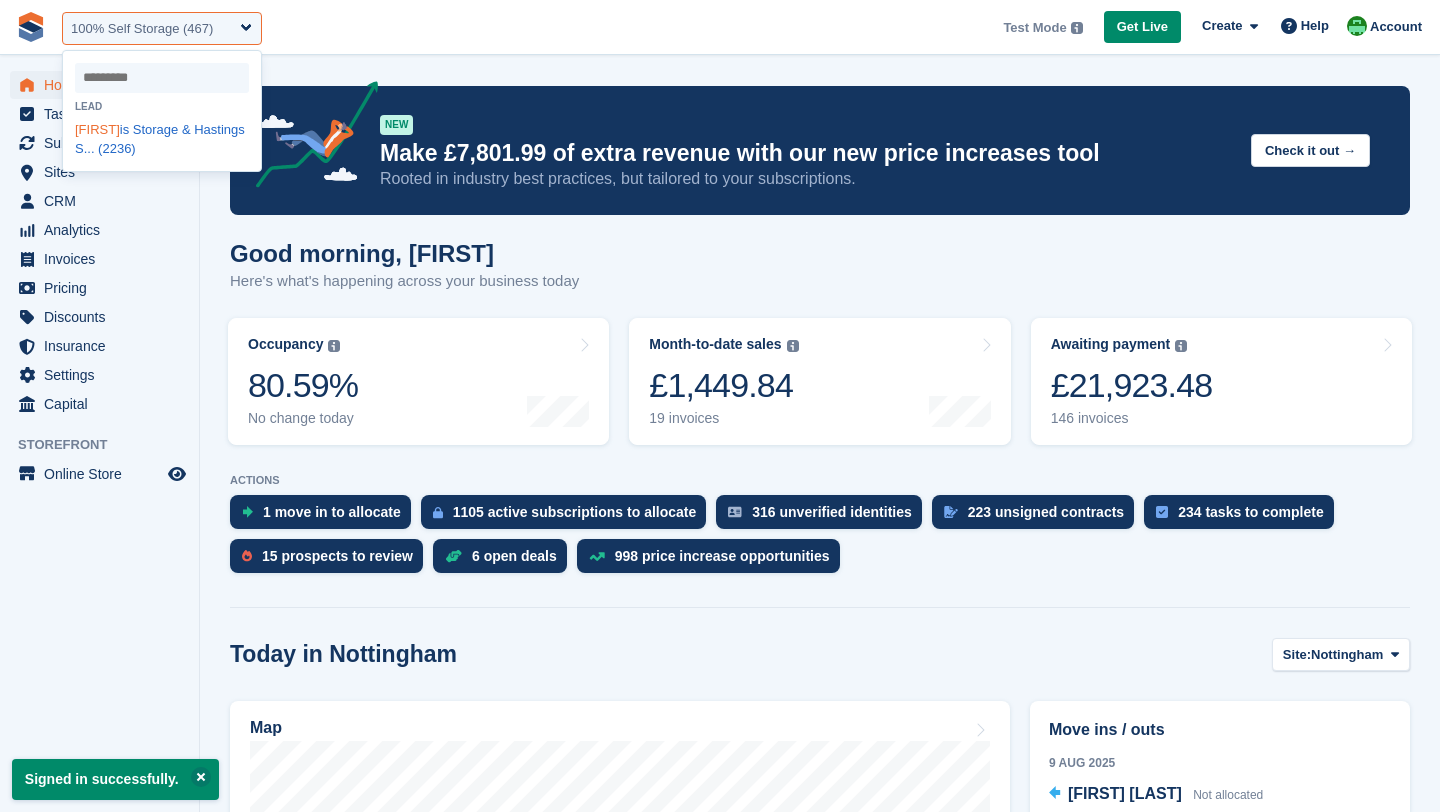 select on "****" 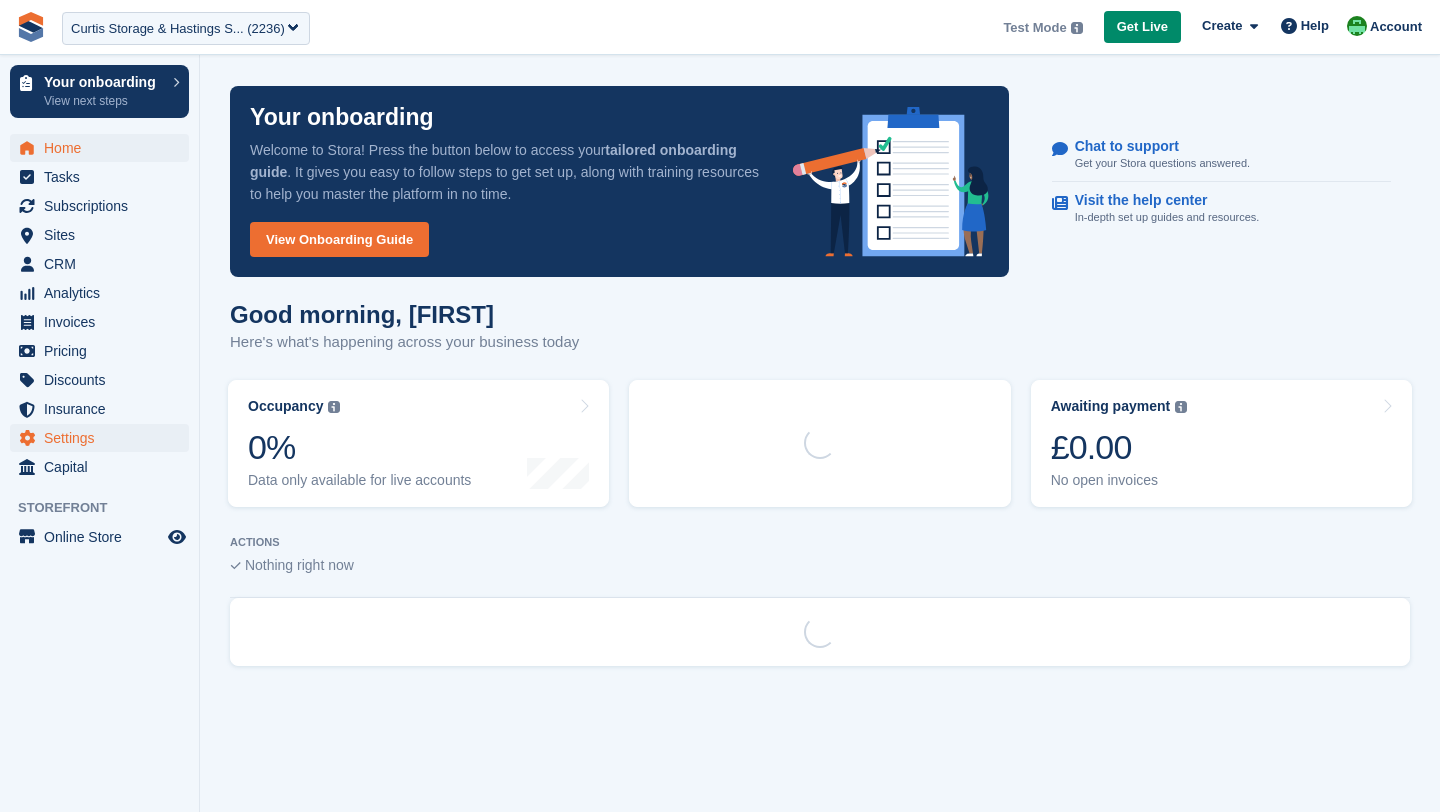 scroll, scrollTop: 0, scrollLeft: 0, axis: both 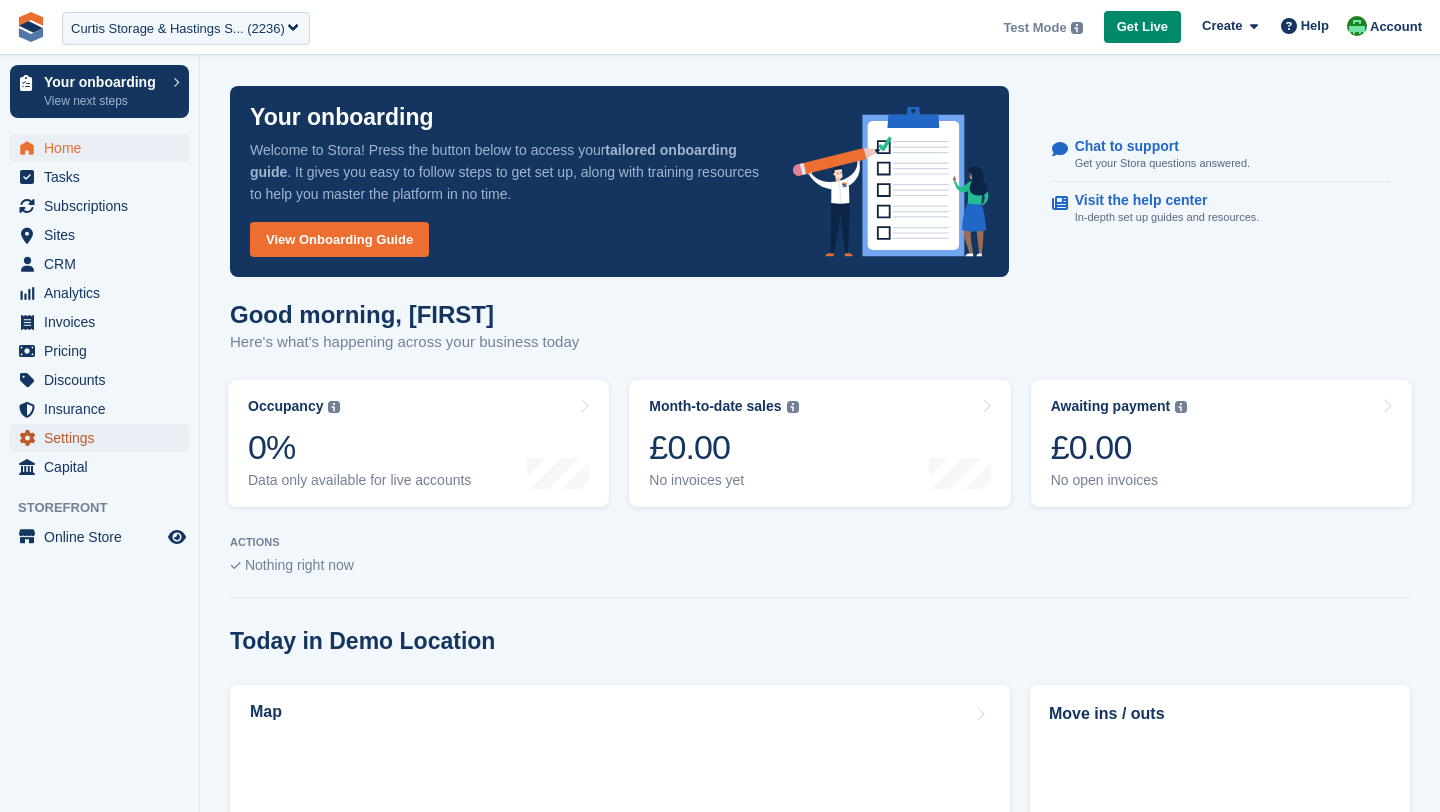 click on "Settings" at bounding box center (104, 438) 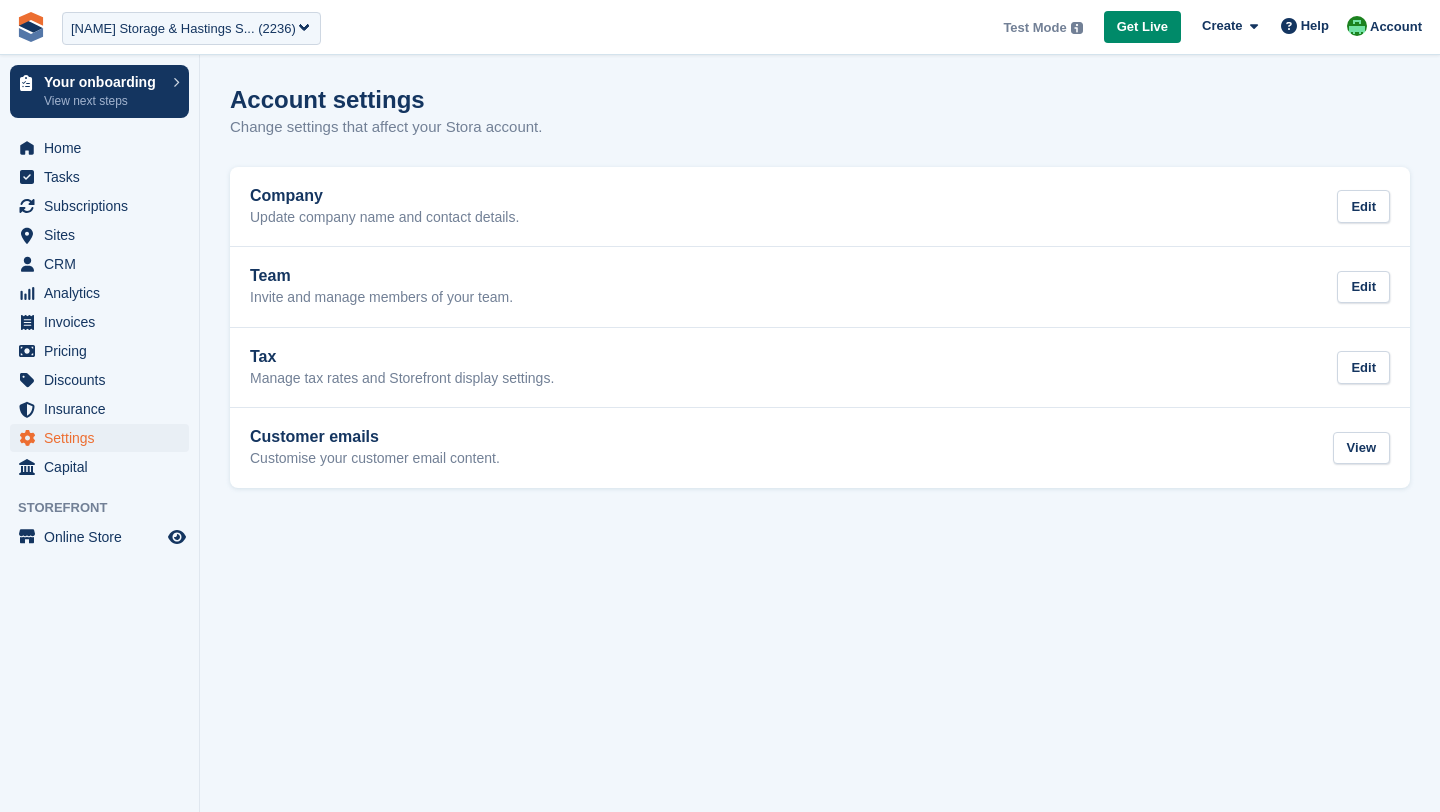 scroll, scrollTop: 0, scrollLeft: 0, axis: both 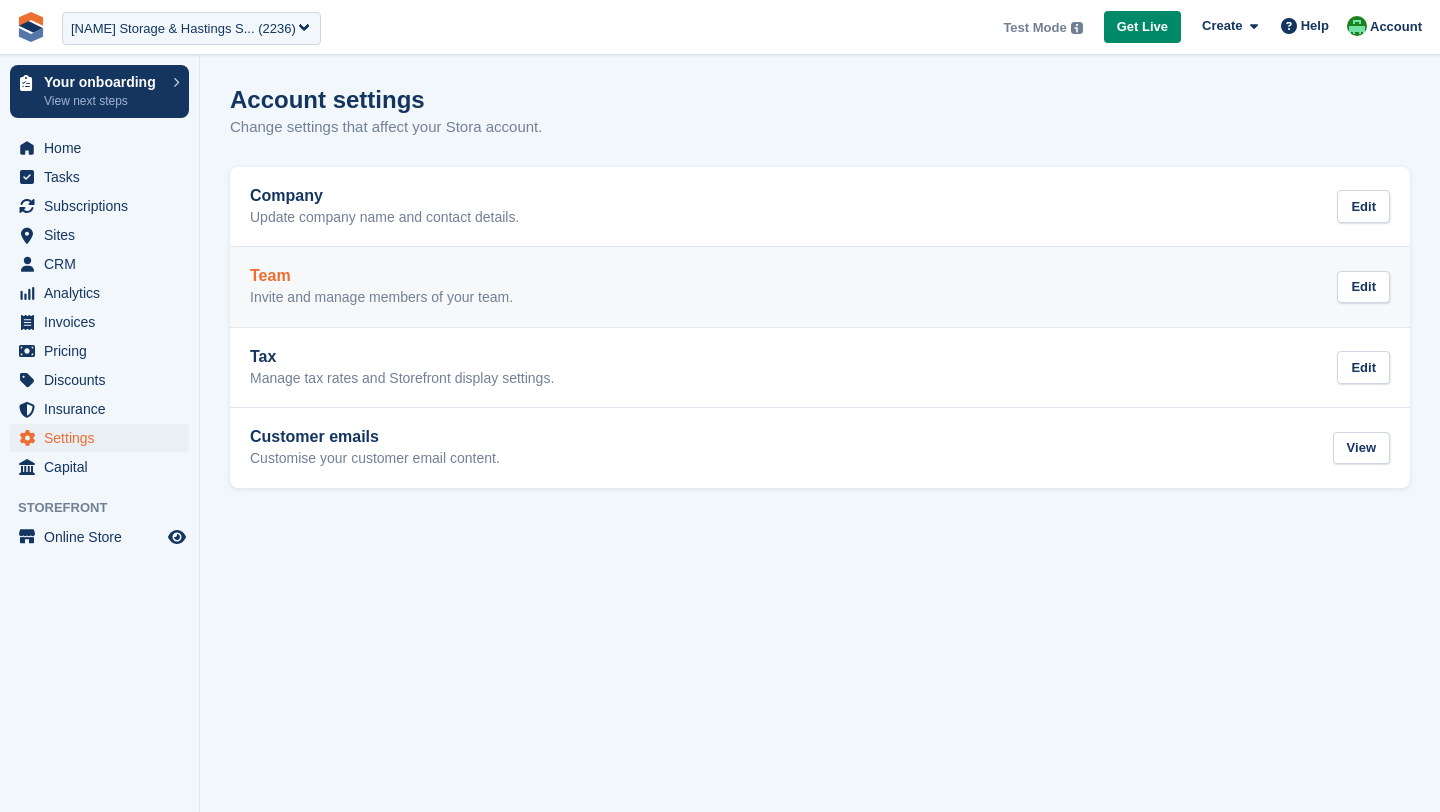 click on "Team
Invite and manage members of your team.
Edit" at bounding box center [820, 287] 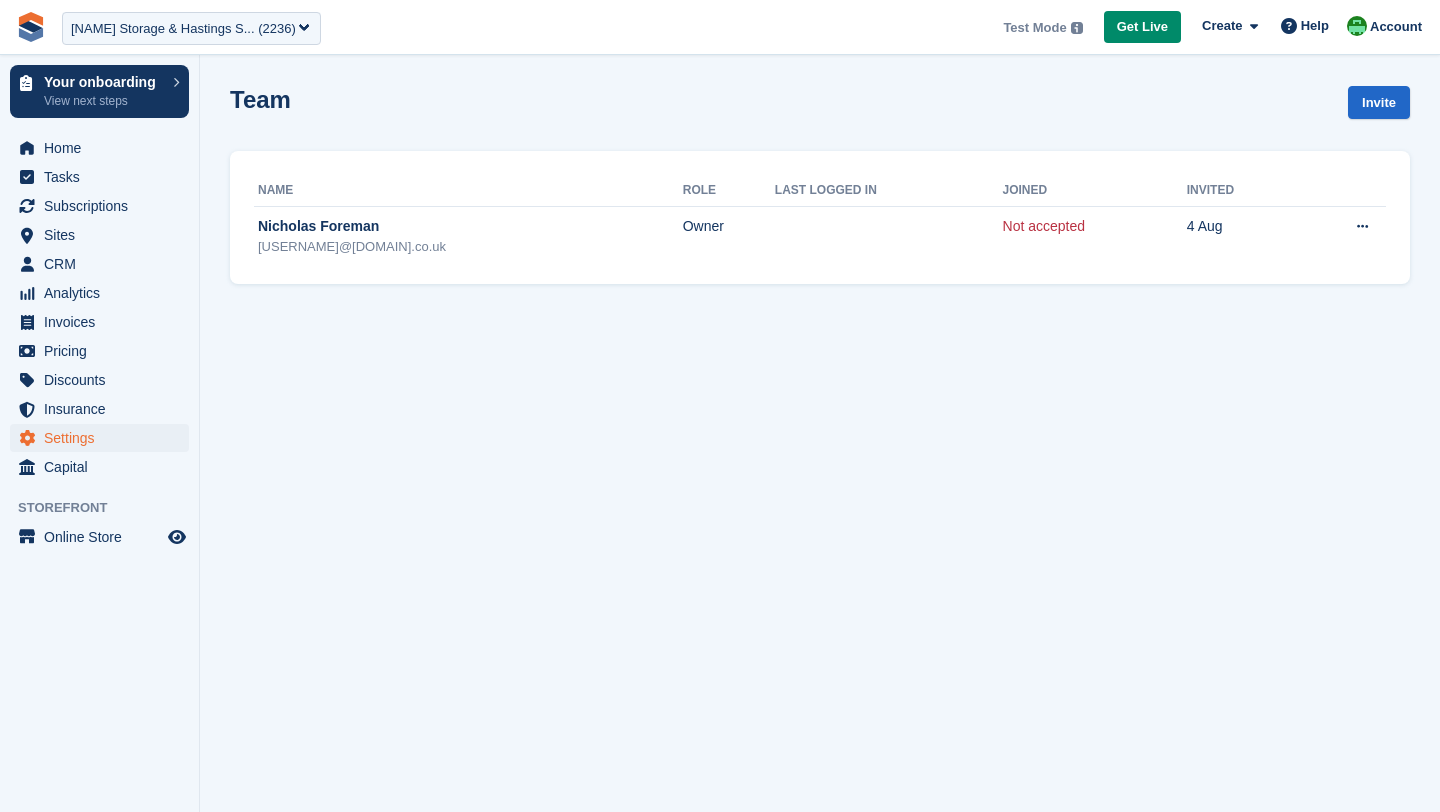 click on "Team
Invite" at bounding box center [820, 114] 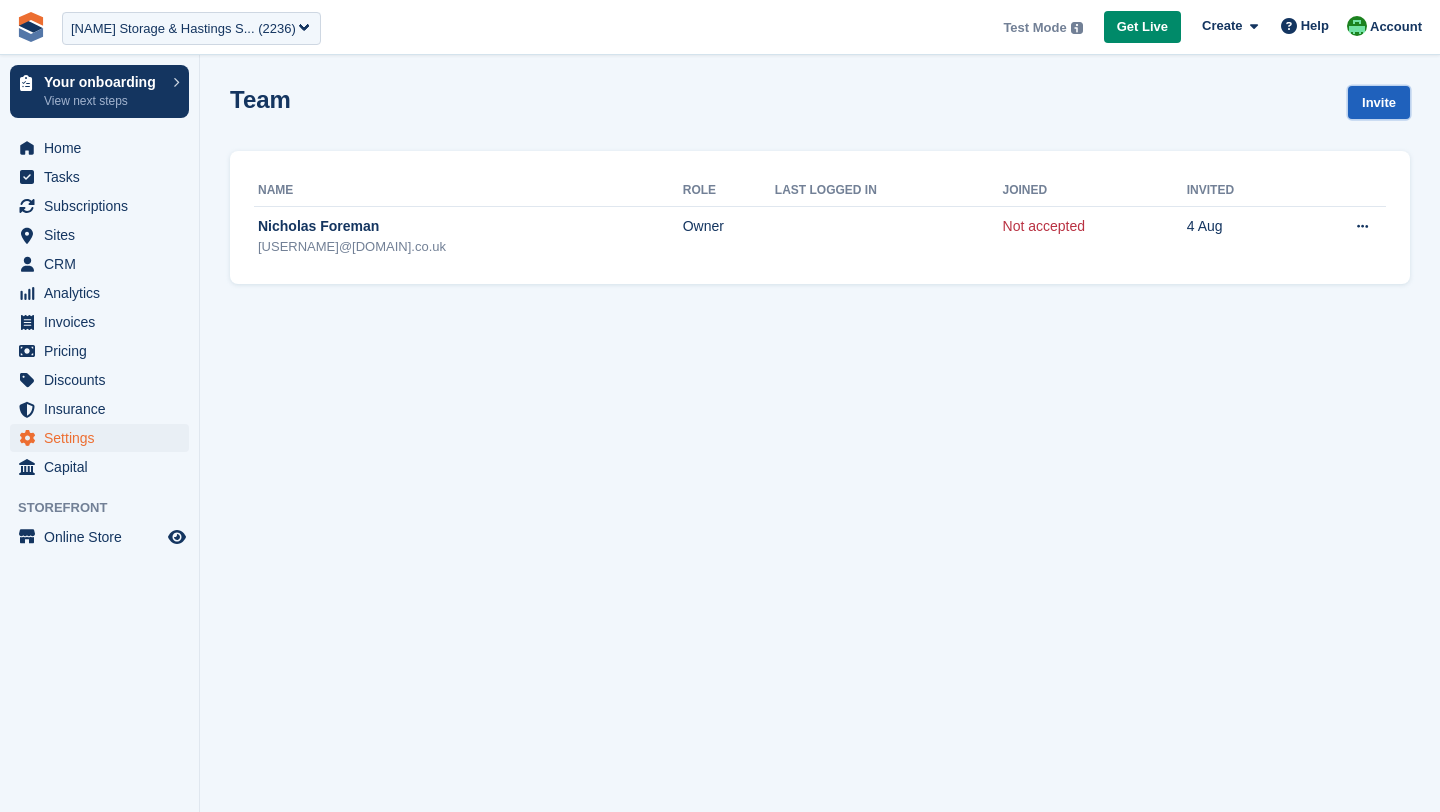 click on "Invite" at bounding box center (1379, 102) 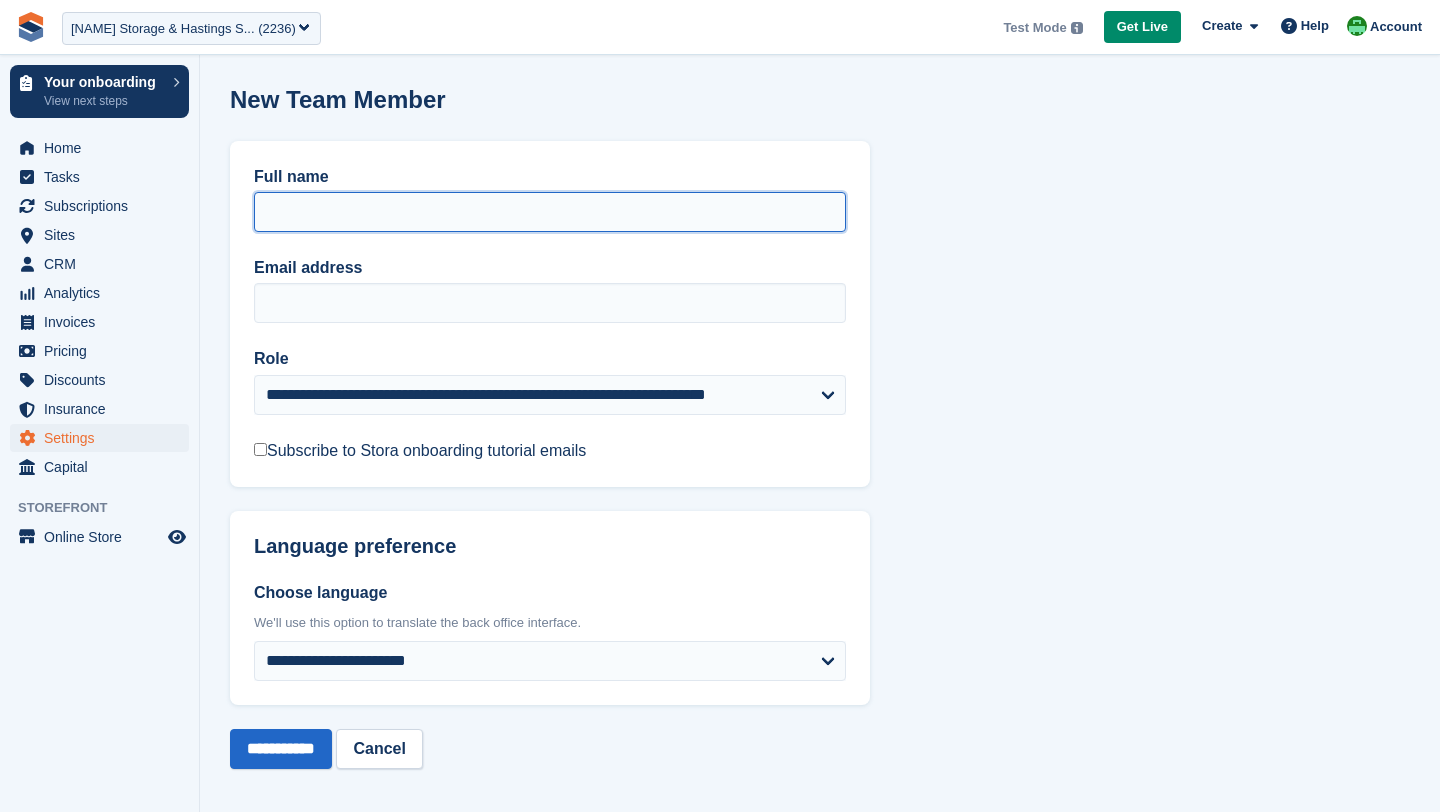 click on "Full name" at bounding box center (550, 212) 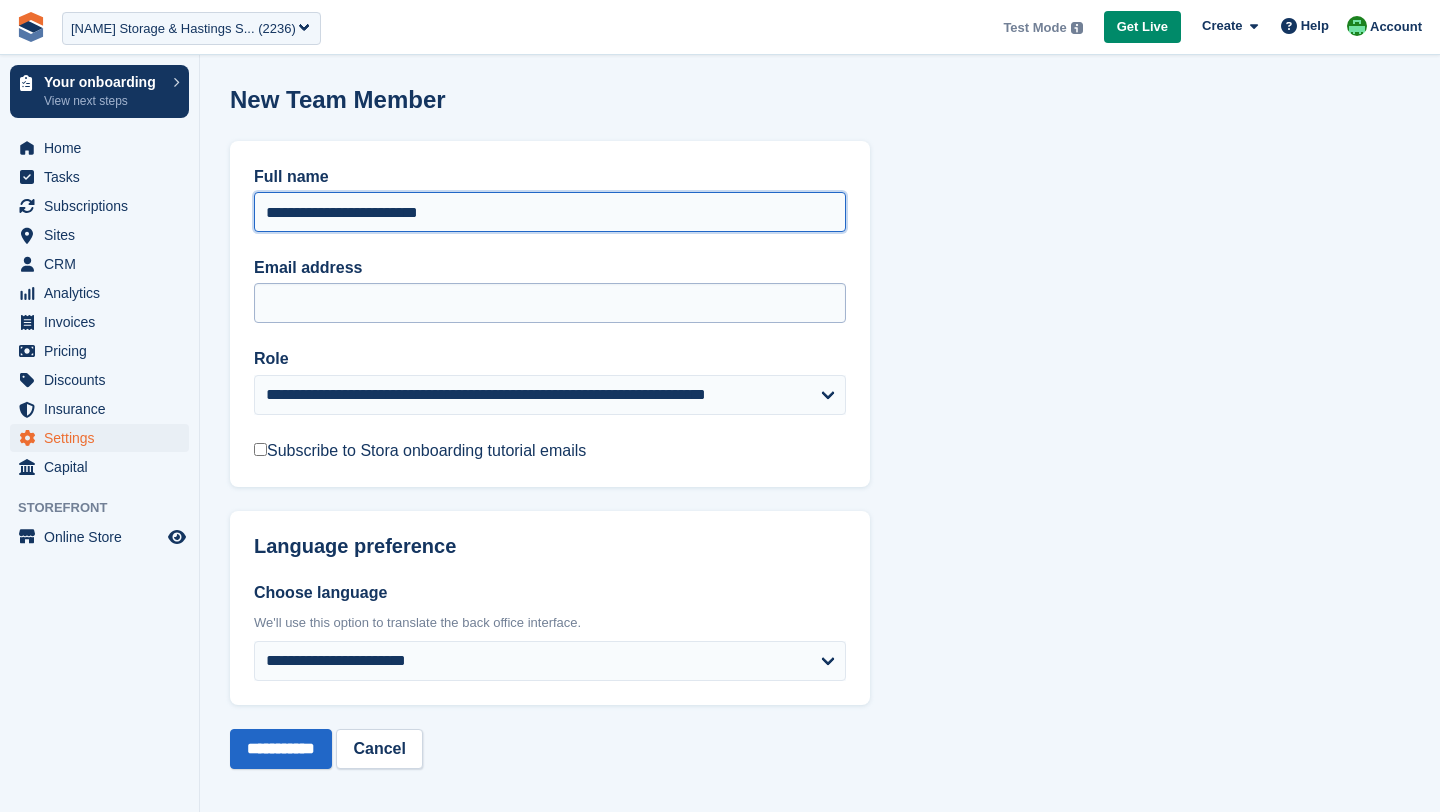 type on "**********" 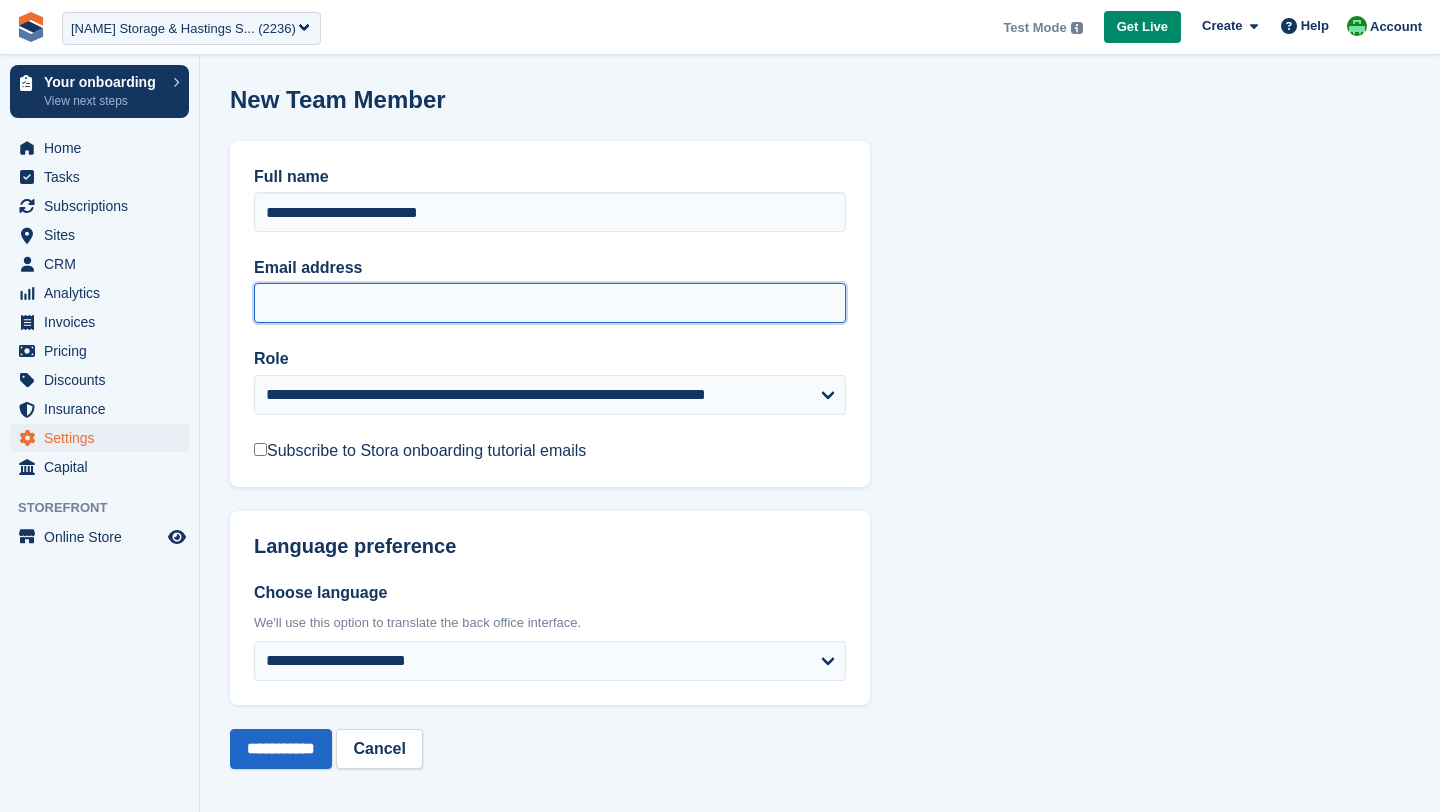click on "Email address" at bounding box center (550, 303) 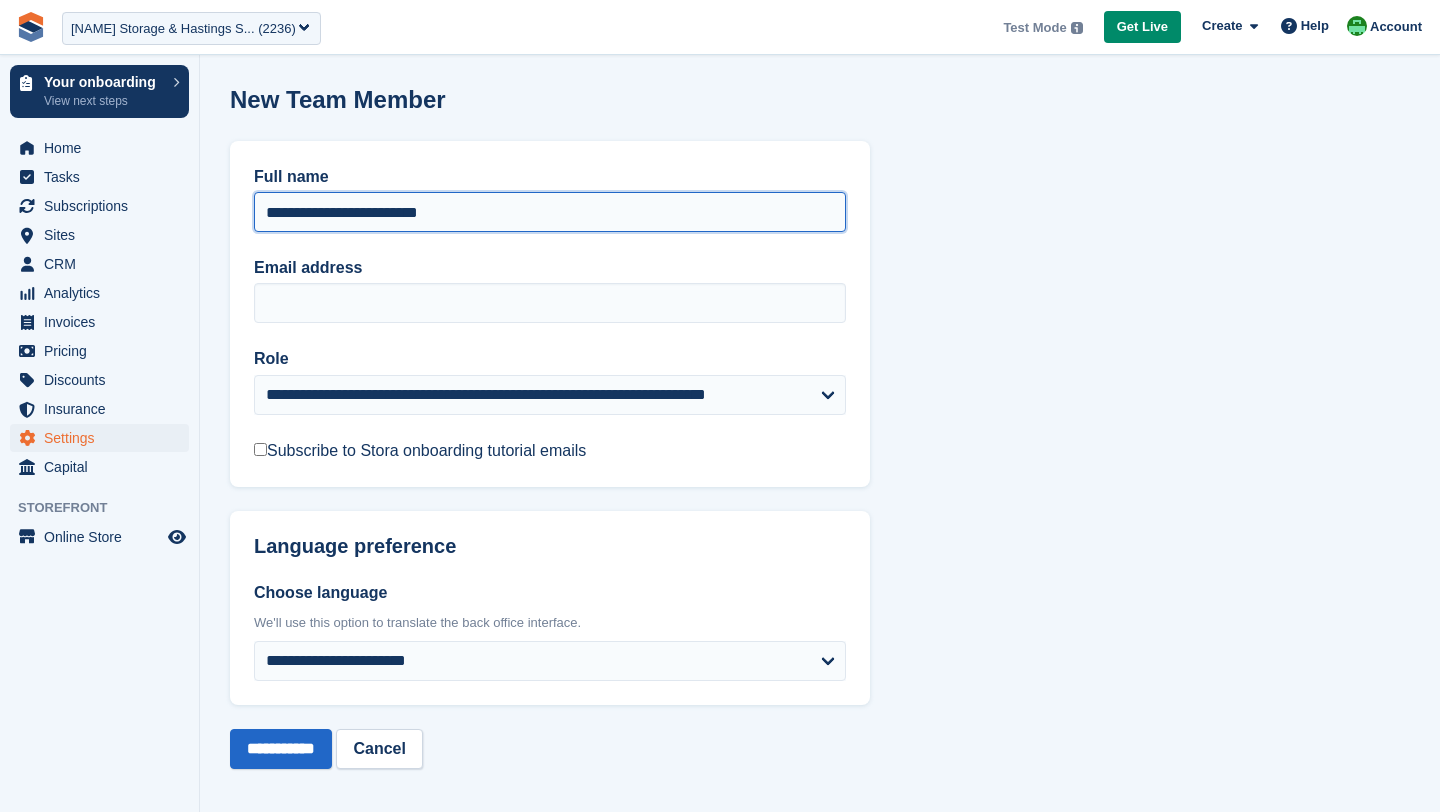 drag, startPoint x: 478, startPoint y: 215, endPoint x: 202, endPoint y: 114, distance: 293.89963 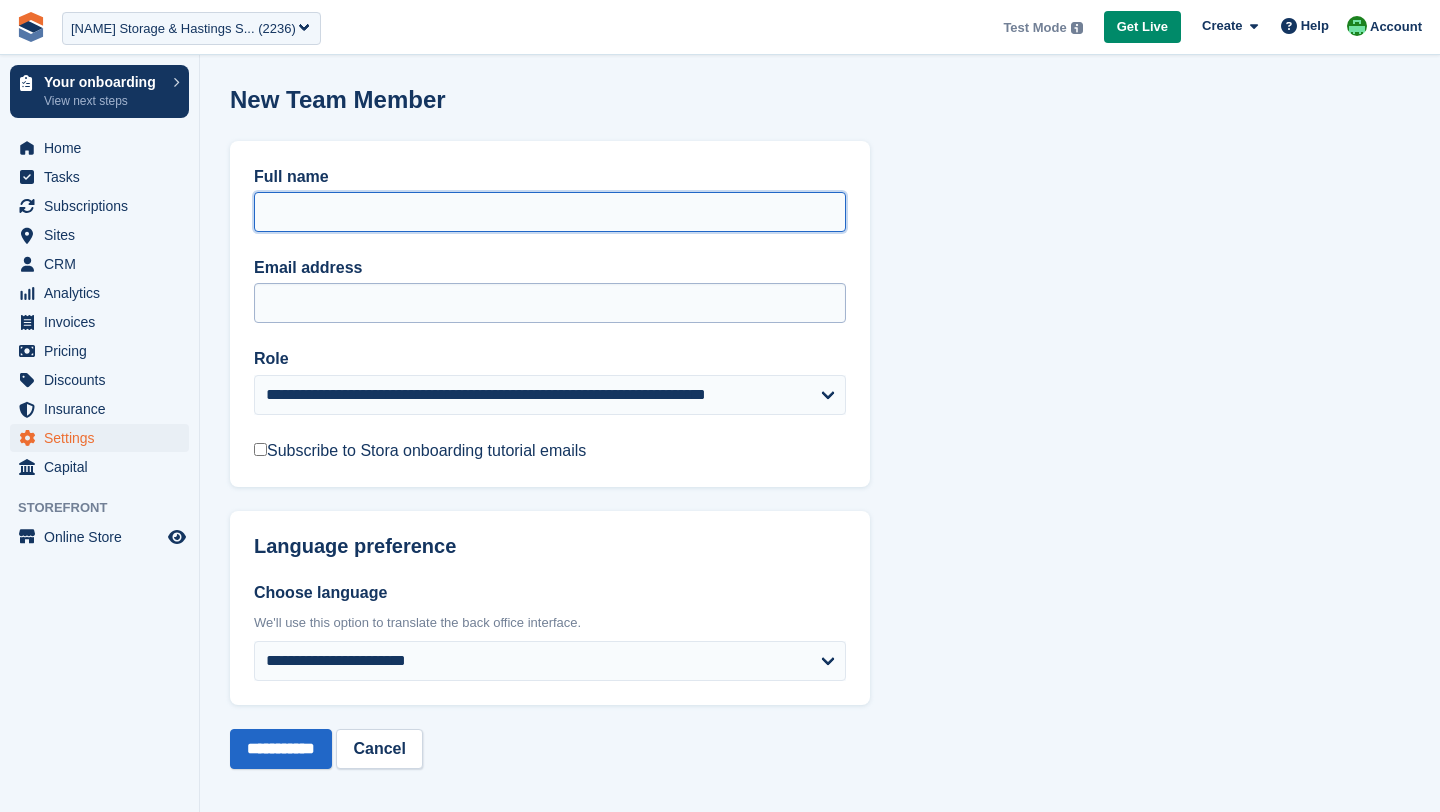 type 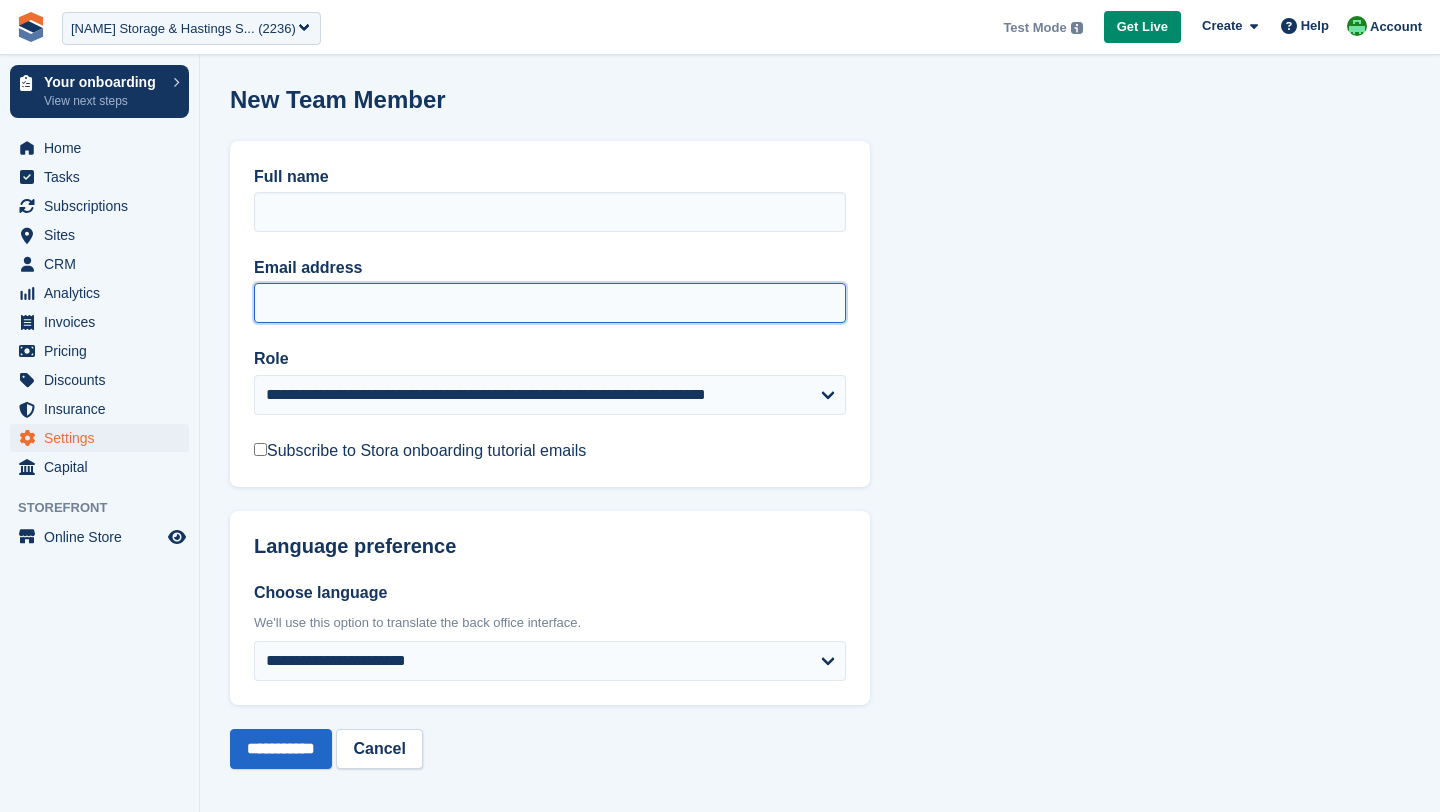click on "Email address" at bounding box center [550, 303] 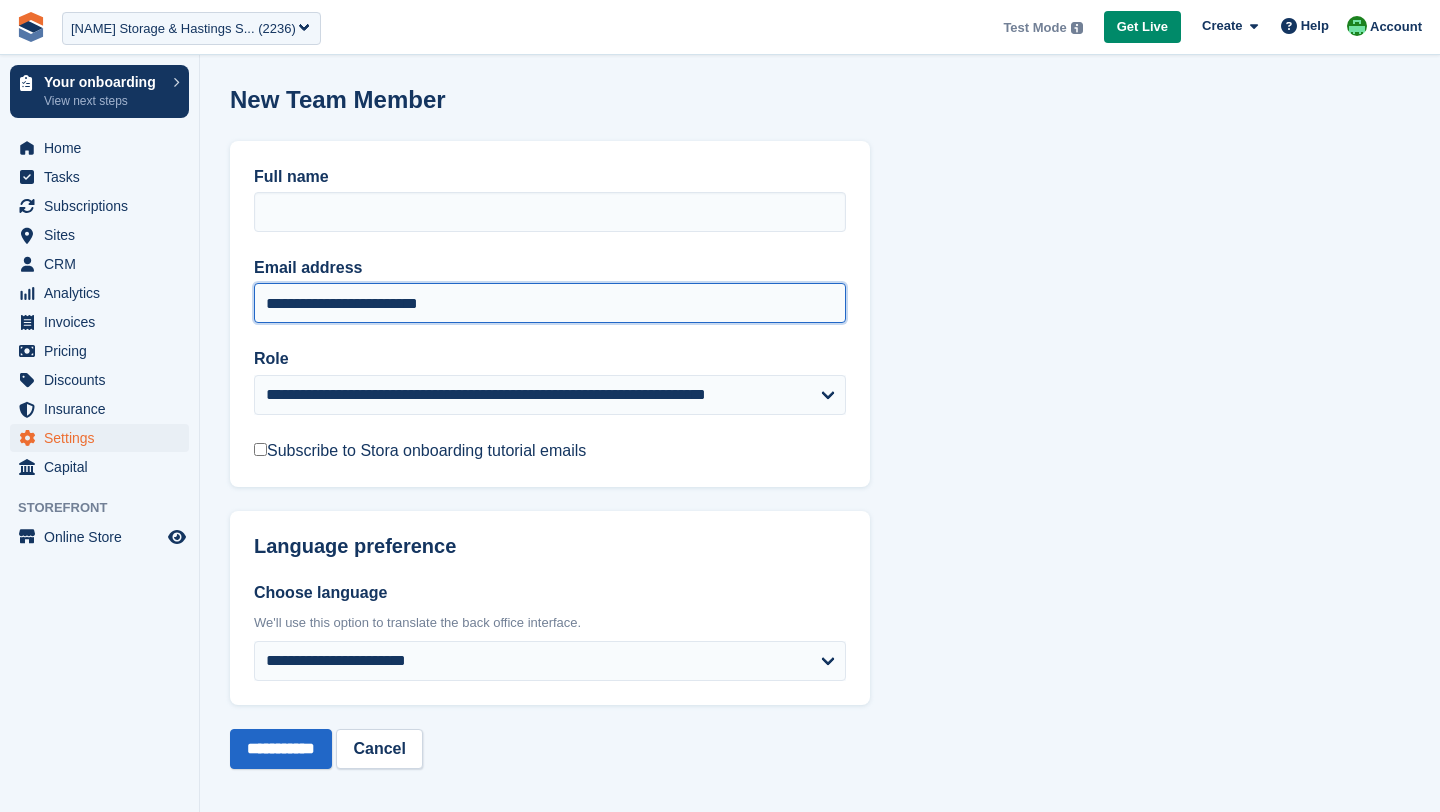 click on "**********" at bounding box center [550, 303] 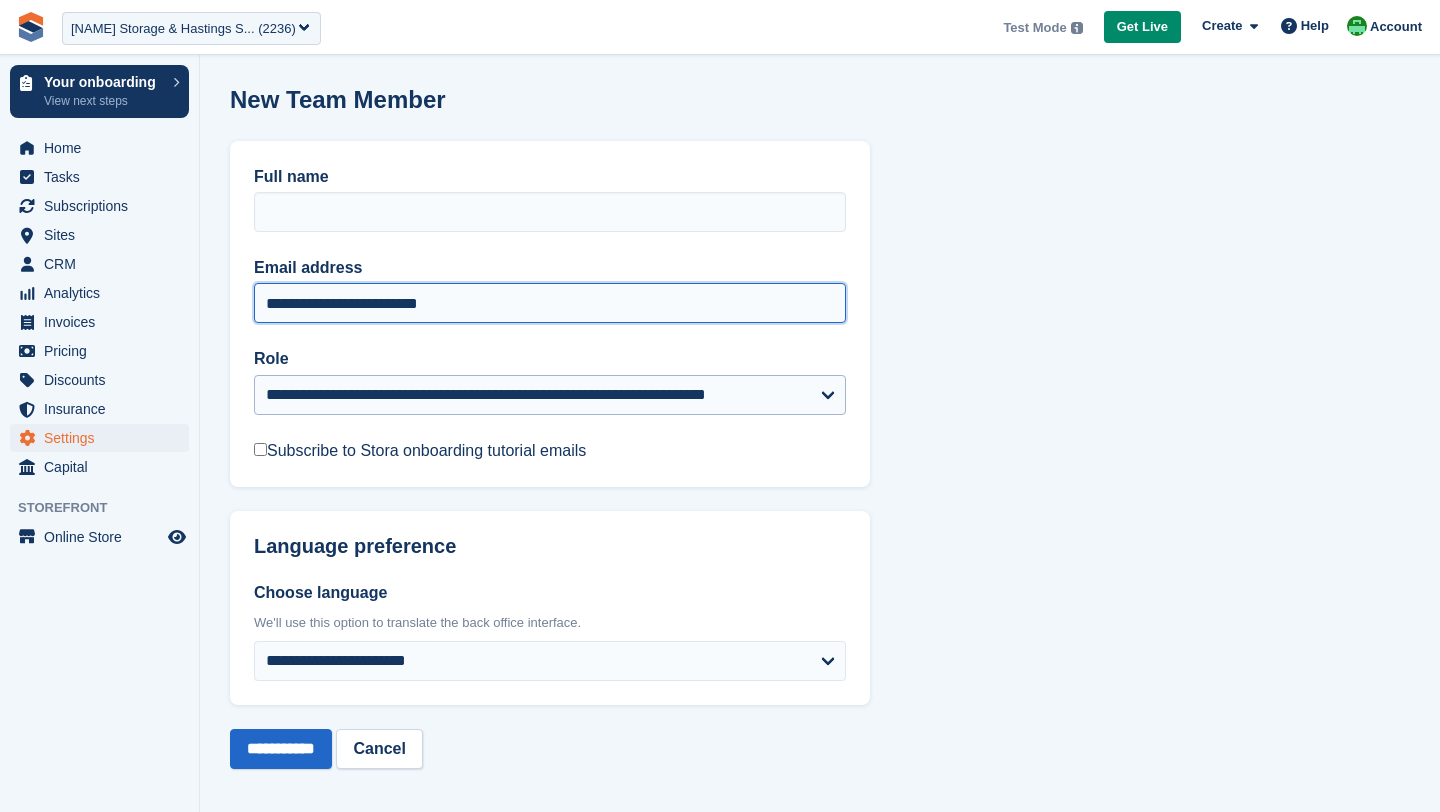 type on "**********" 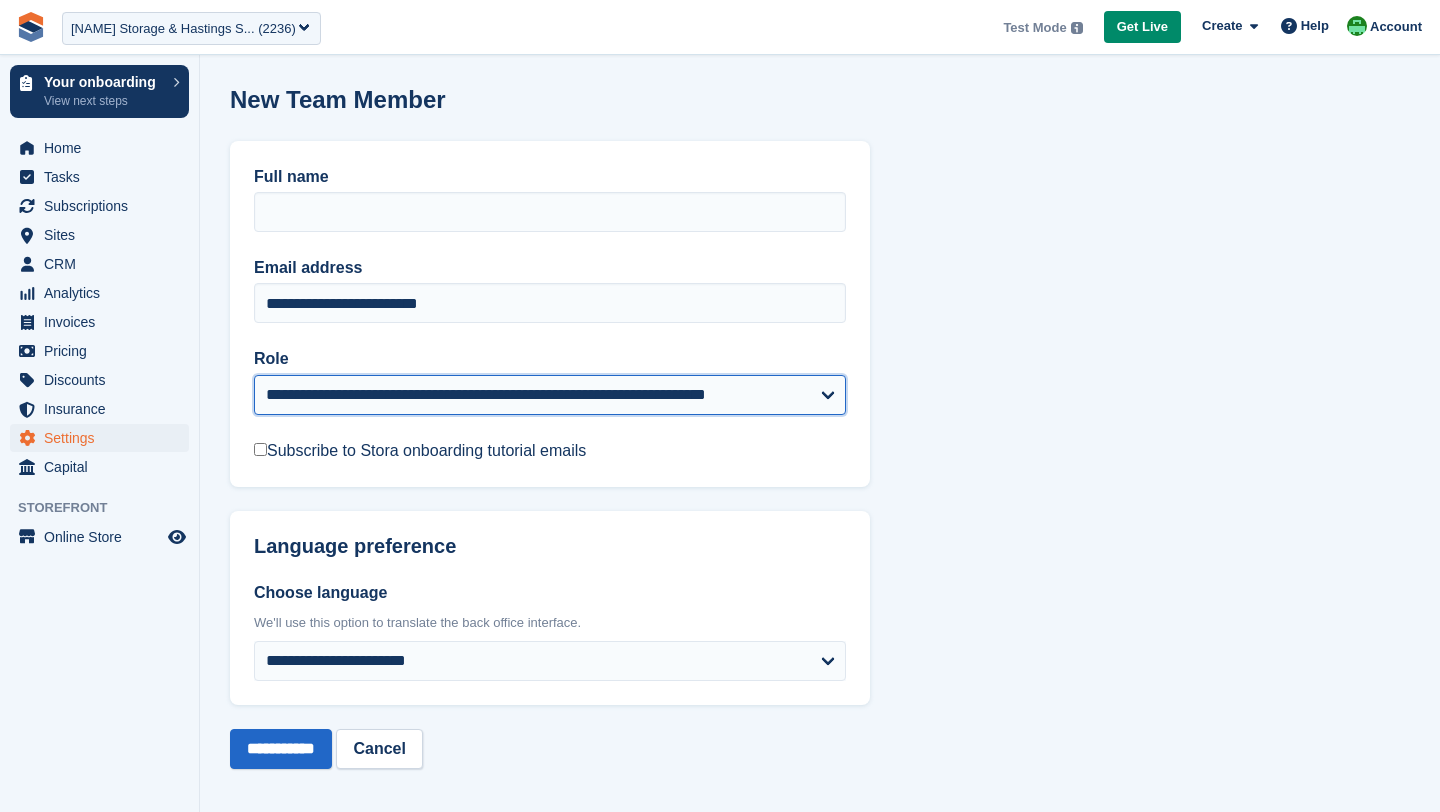 click on "**********" at bounding box center [550, 395] 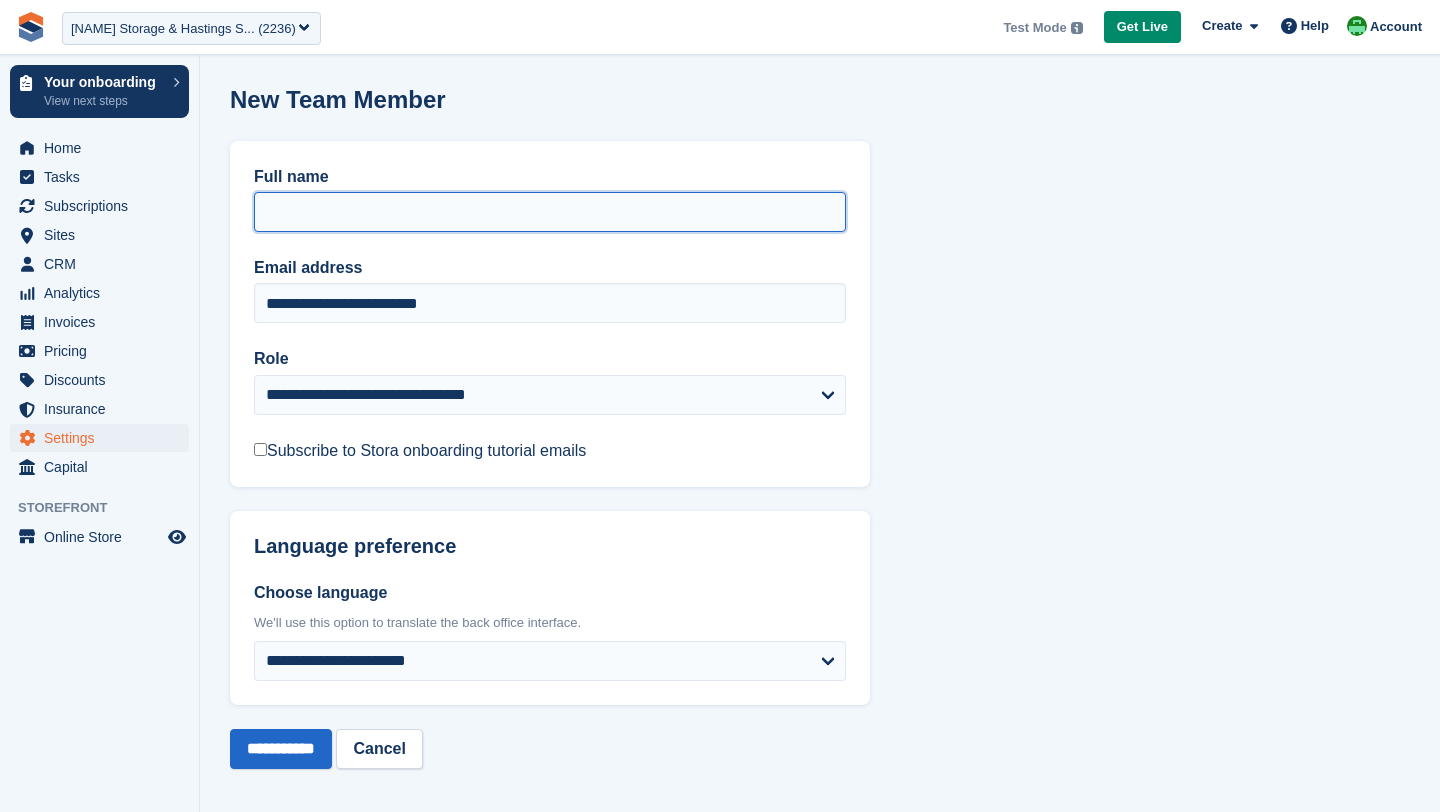 click on "Full name" at bounding box center [550, 212] 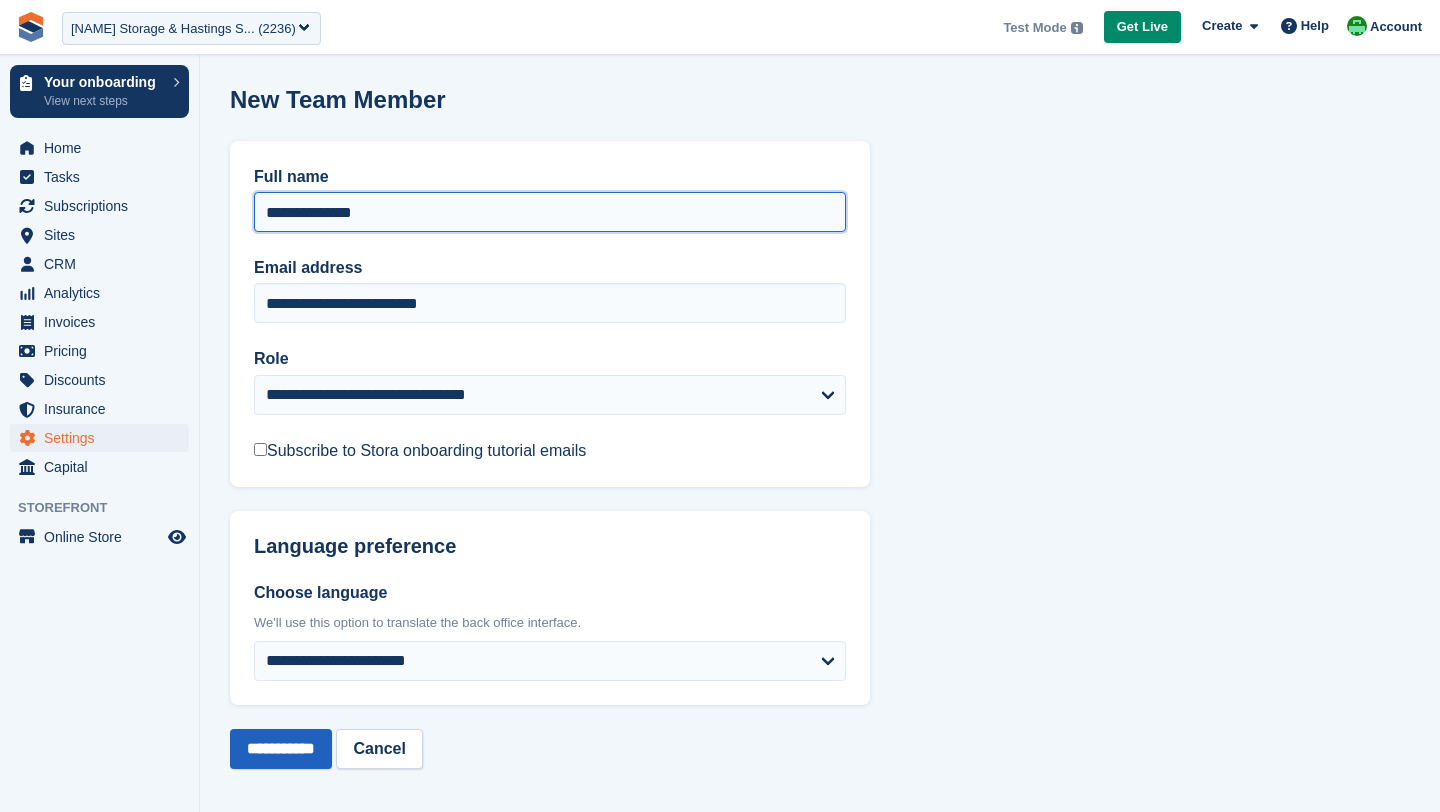 type on "**********" 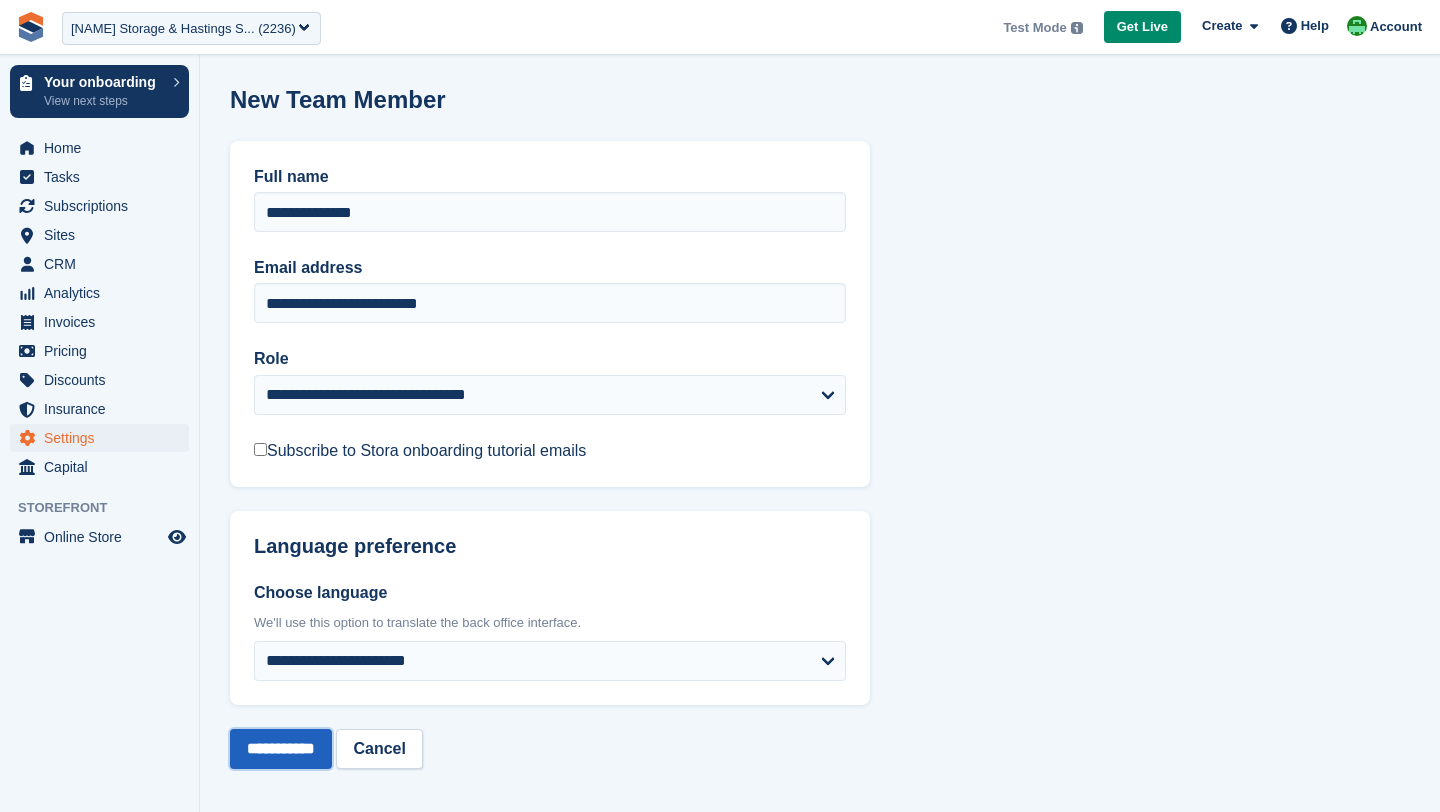 click on "**********" at bounding box center (281, 749) 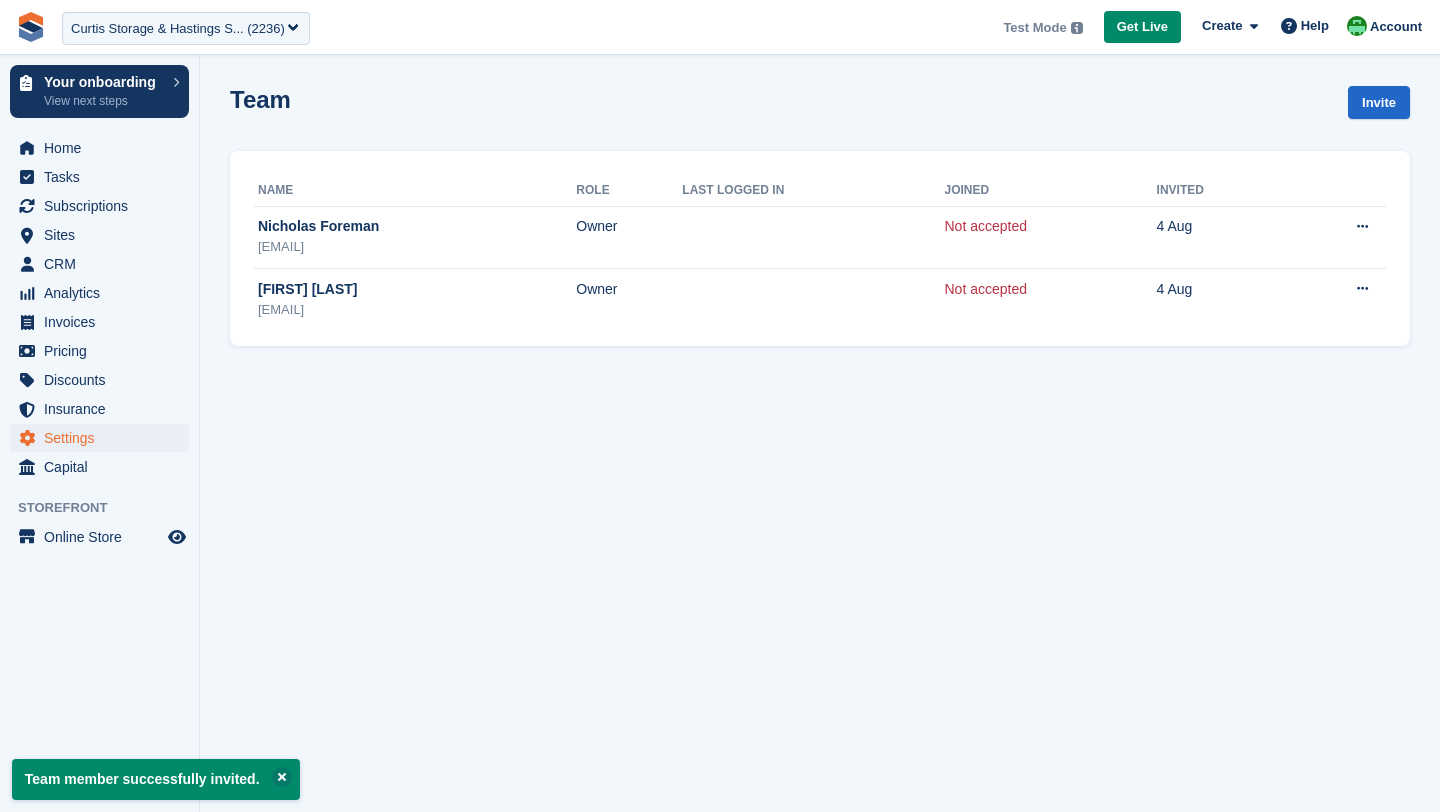 scroll, scrollTop: 0, scrollLeft: 0, axis: both 